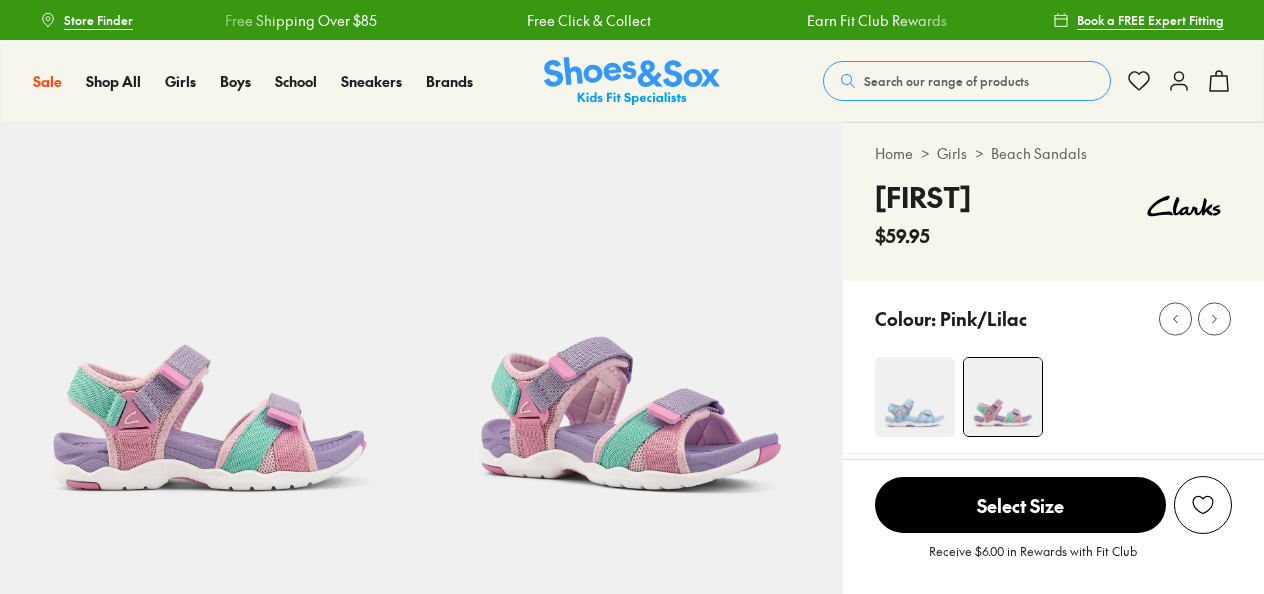 scroll, scrollTop: 0, scrollLeft: 0, axis: both 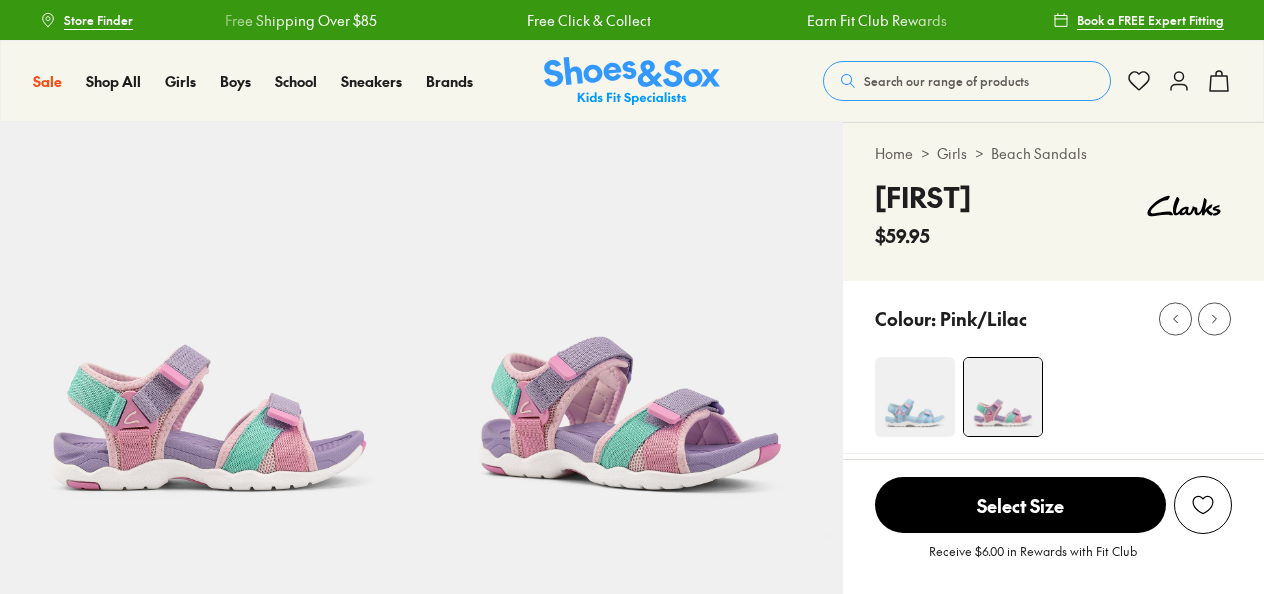 select on "*" 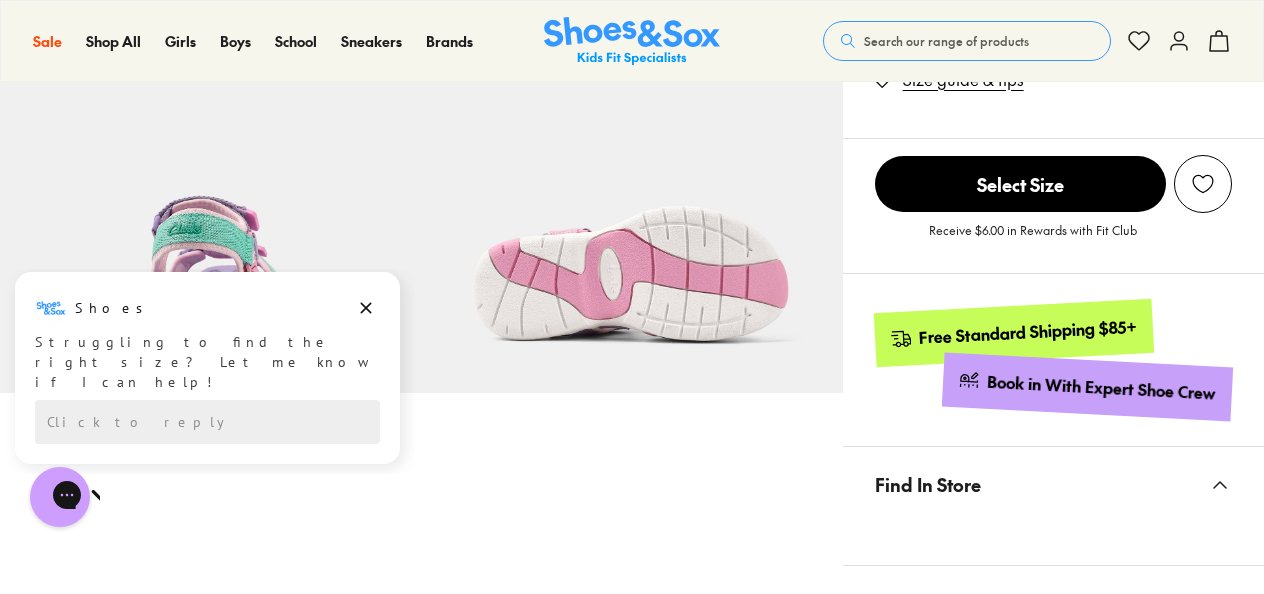 scroll, scrollTop: 1000, scrollLeft: 0, axis: vertical 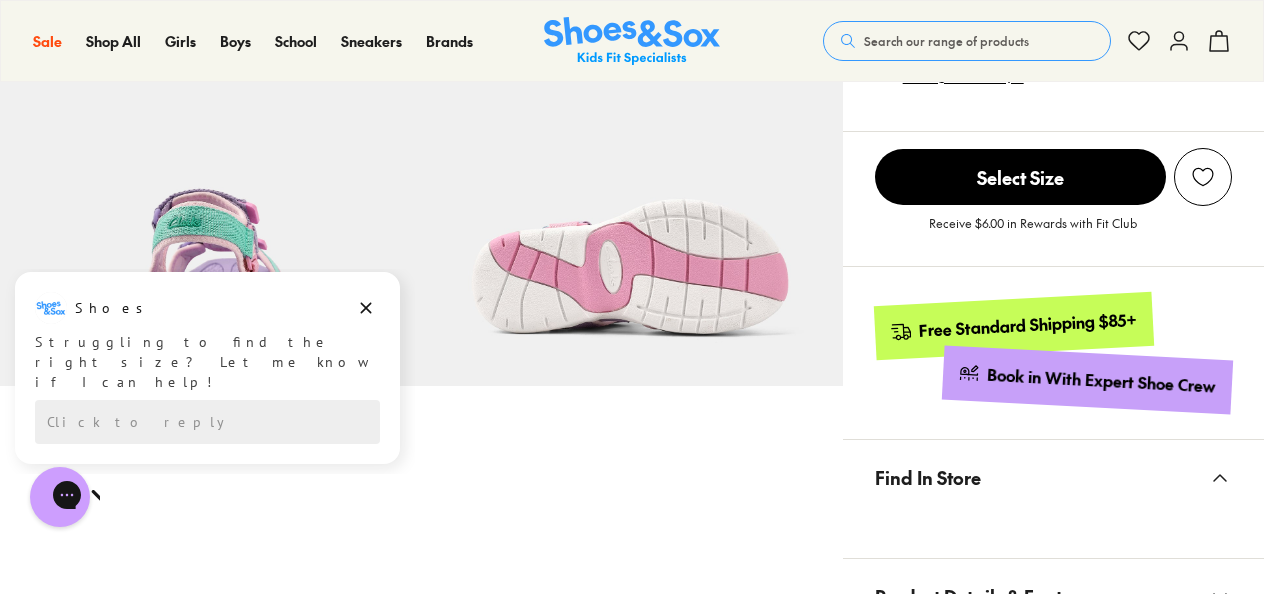 click on "Shoes Shoes  says: Struggling to find the right size? Let me know if I can help!" at bounding box center (207, 342) 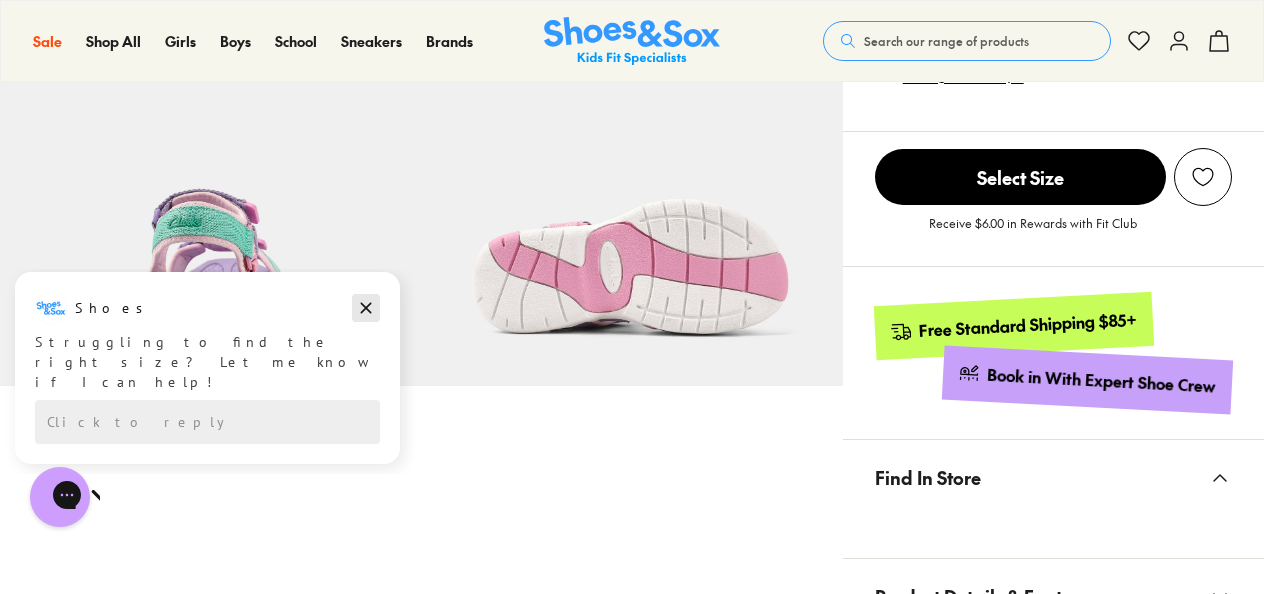 click 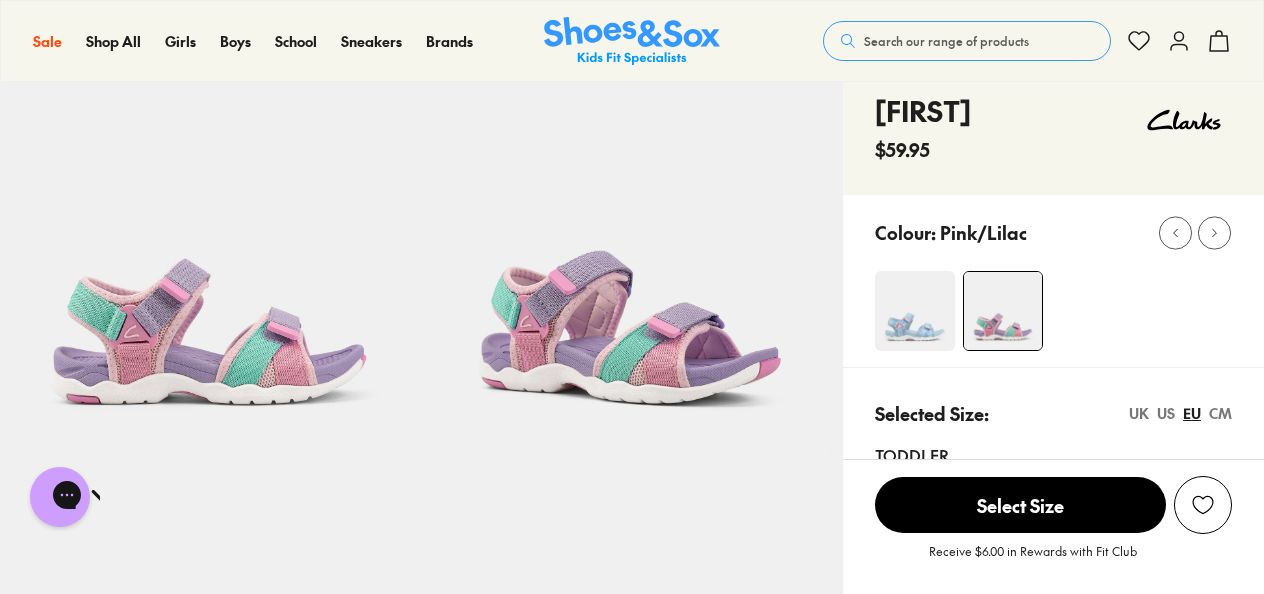 scroll, scrollTop: 0, scrollLeft: 0, axis: both 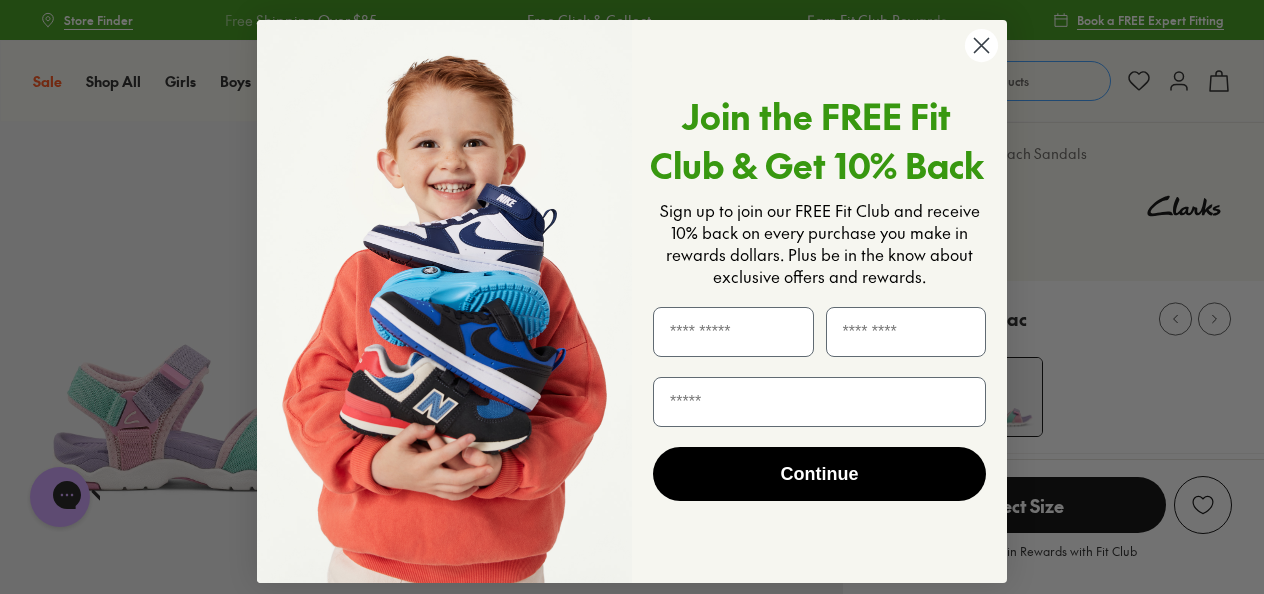 click 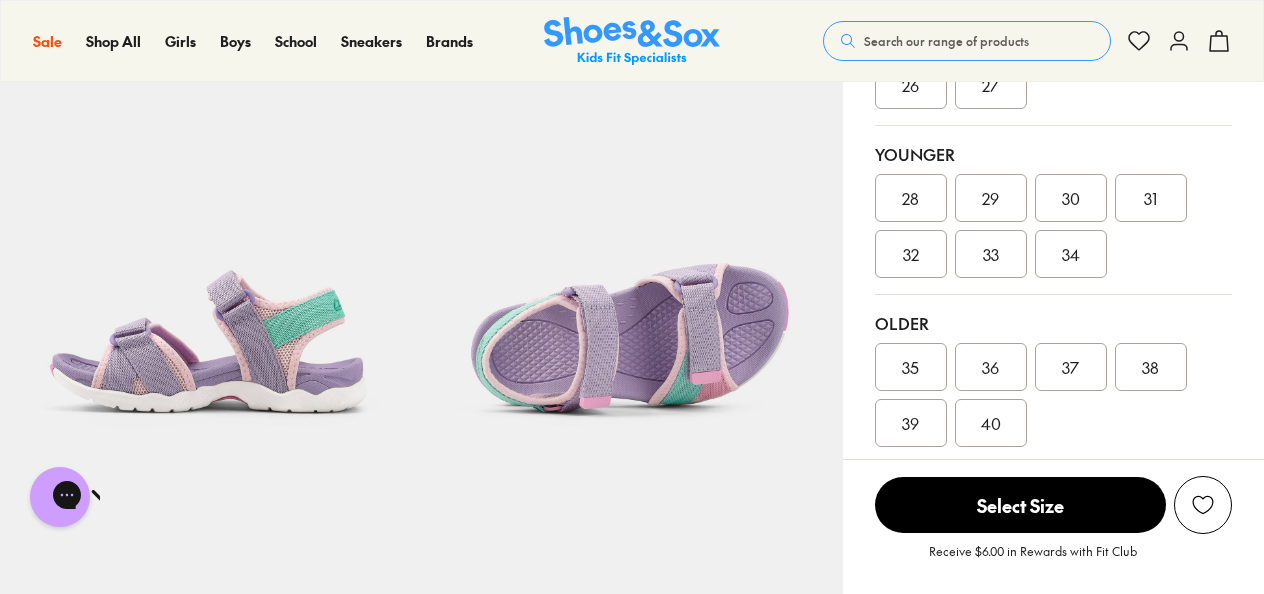 scroll, scrollTop: 200, scrollLeft: 0, axis: vertical 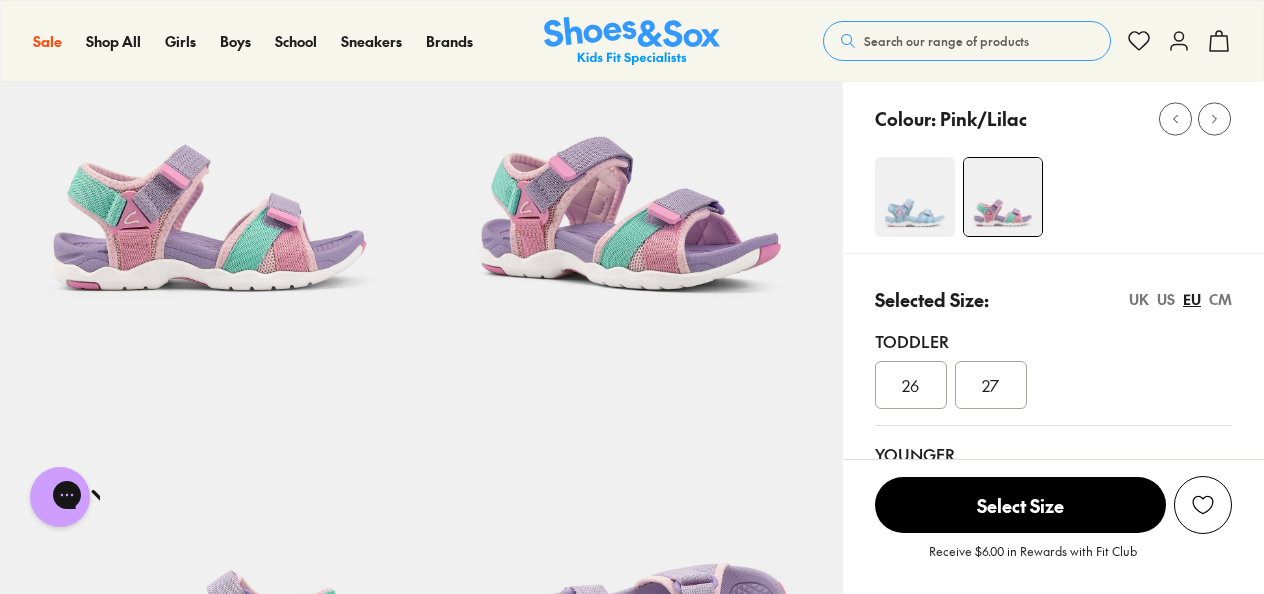 click at bounding box center [915, 197] 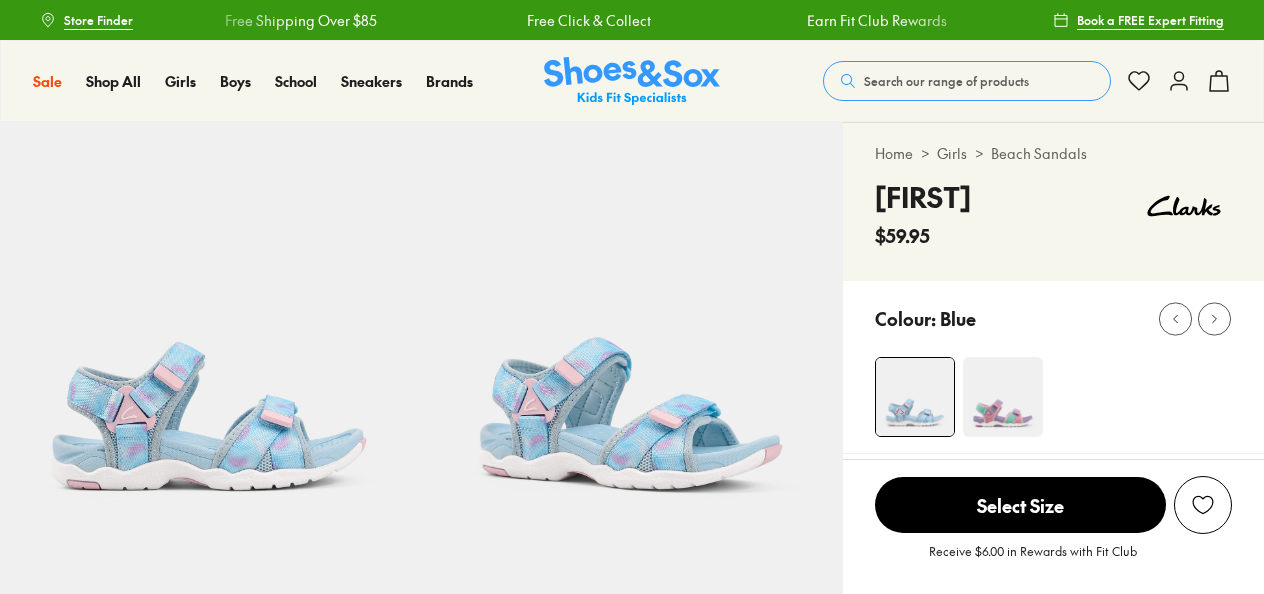 scroll, scrollTop: 0, scrollLeft: 0, axis: both 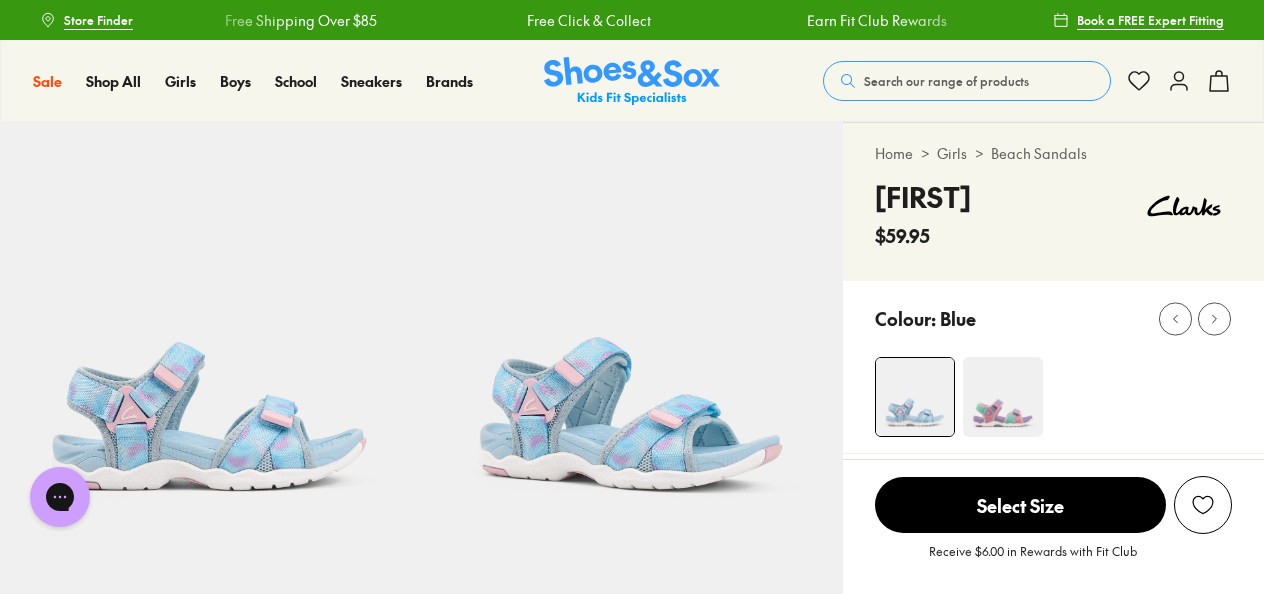 select on "*" 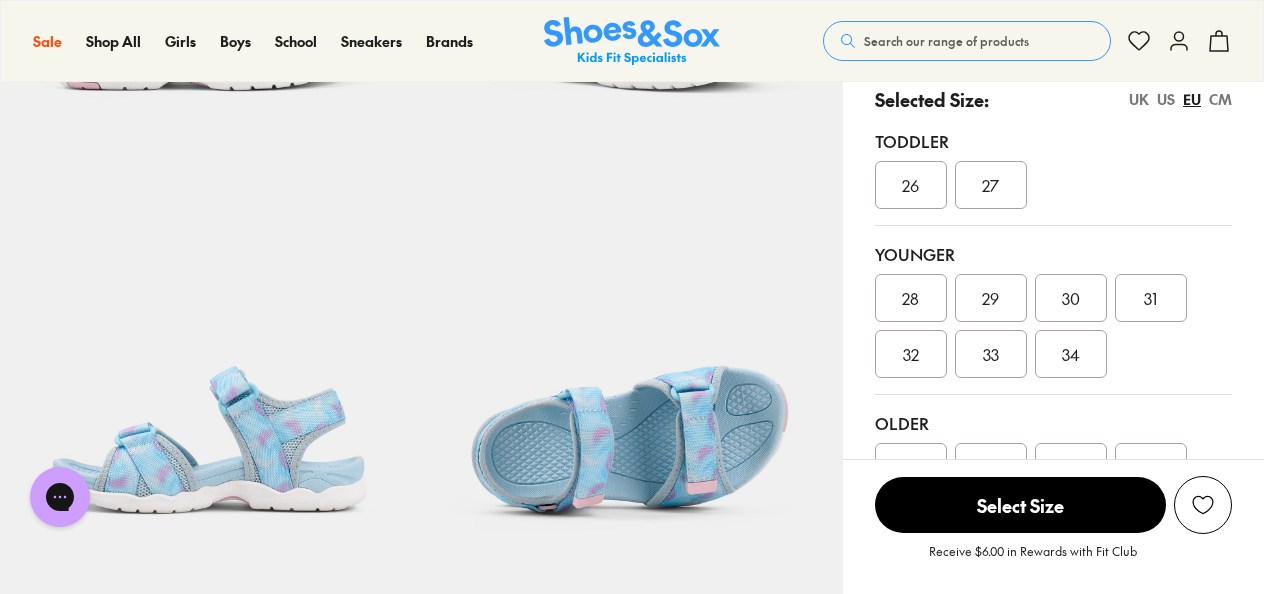 scroll, scrollTop: 0, scrollLeft: 0, axis: both 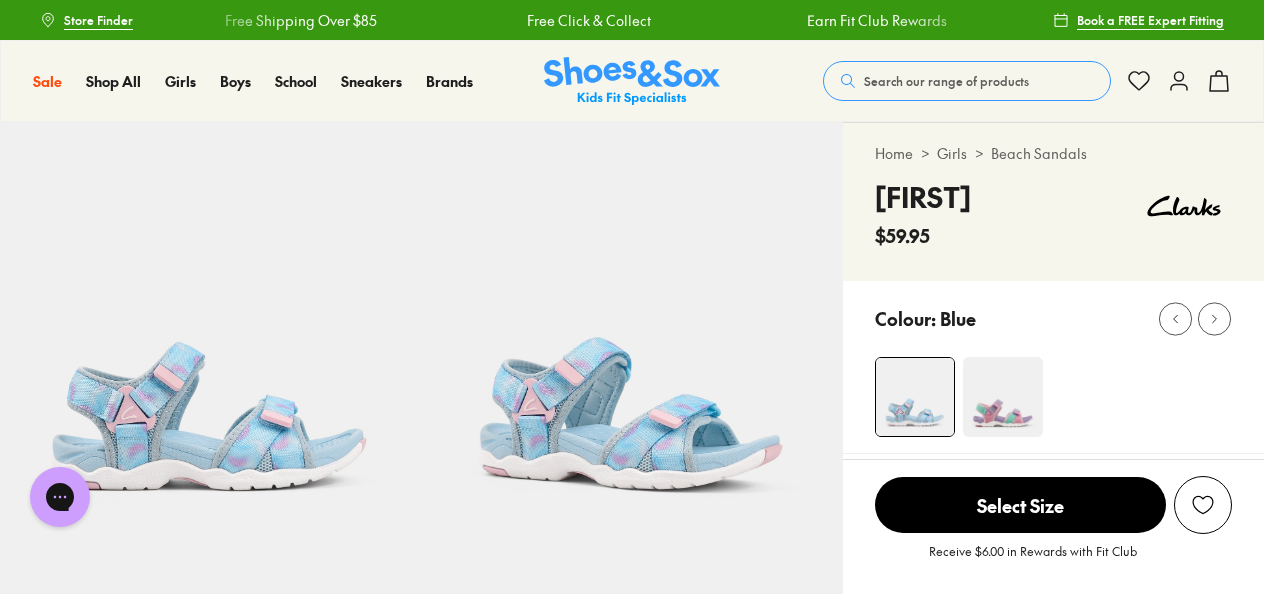 click at bounding box center (1003, 397) 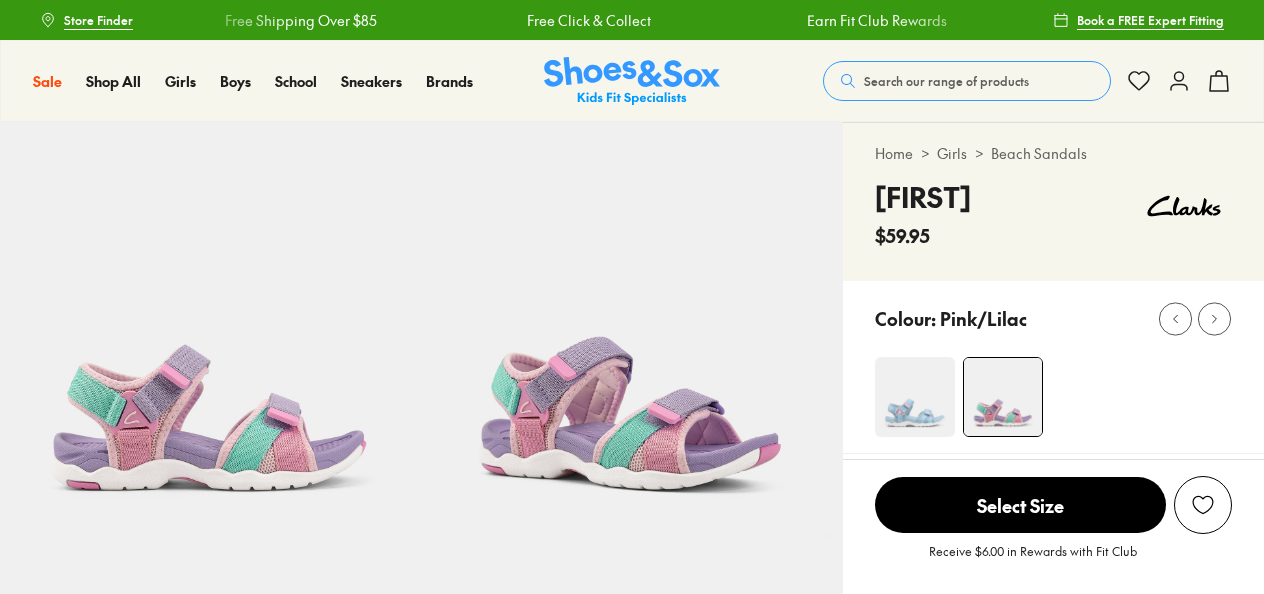 scroll, scrollTop: 0, scrollLeft: 0, axis: both 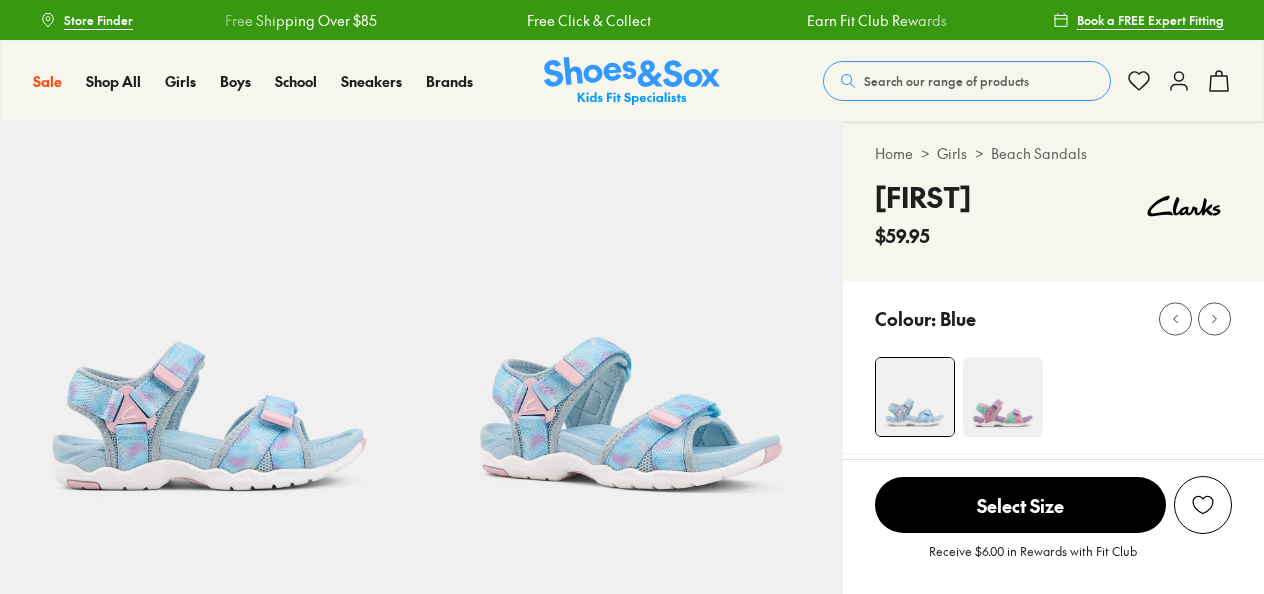 click 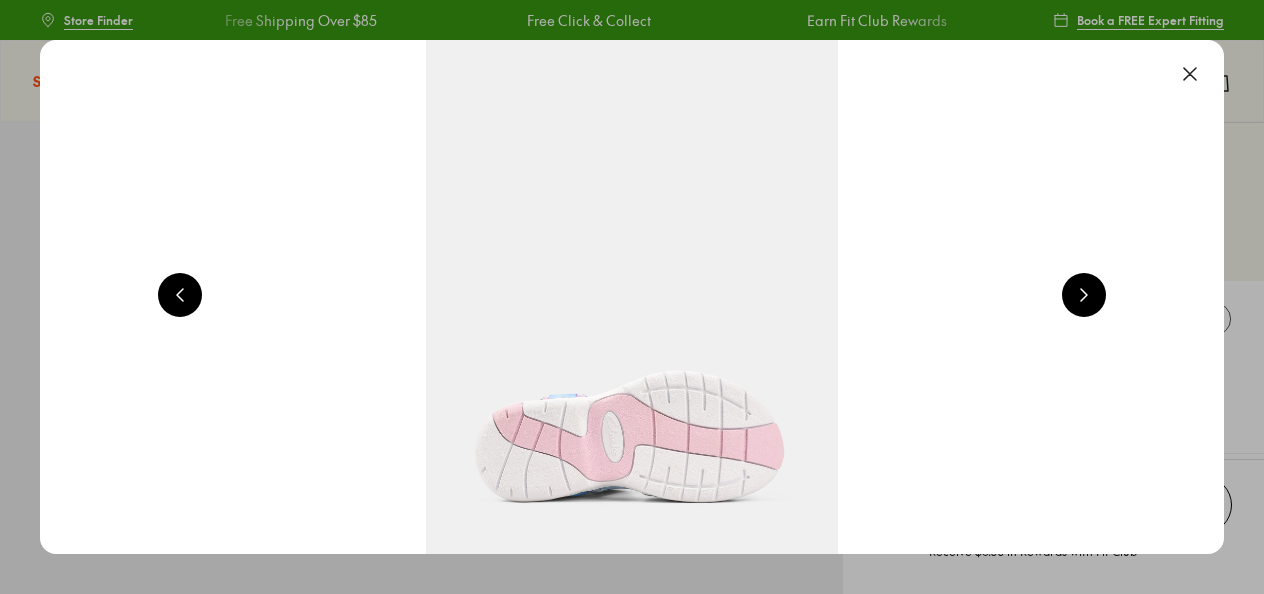 scroll, scrollTop: 0, scrollLeft: 1192, axis: horizontal 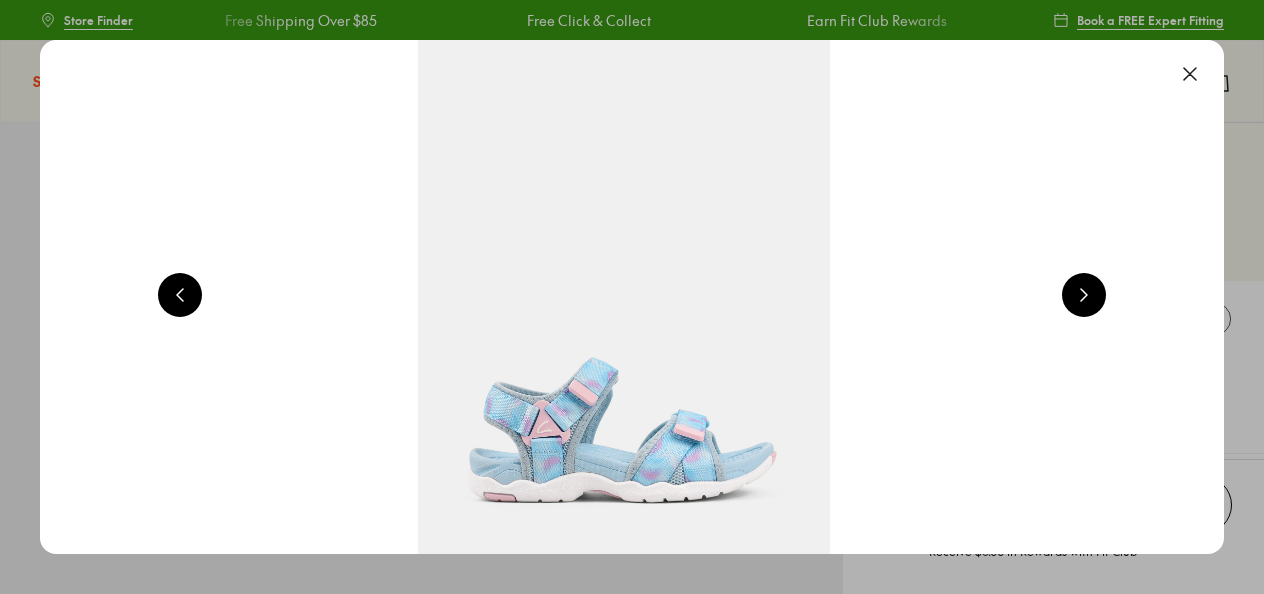 select on "*" 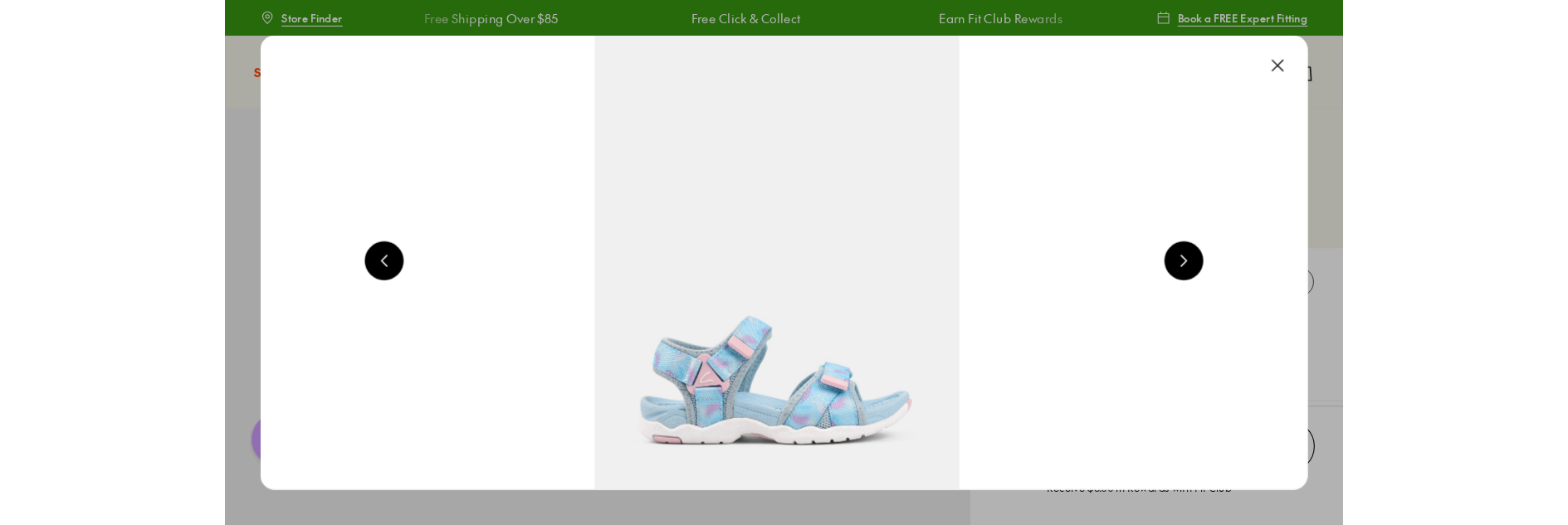 scroll, scrollTop: 0, scrollLeft: 0, axis: both 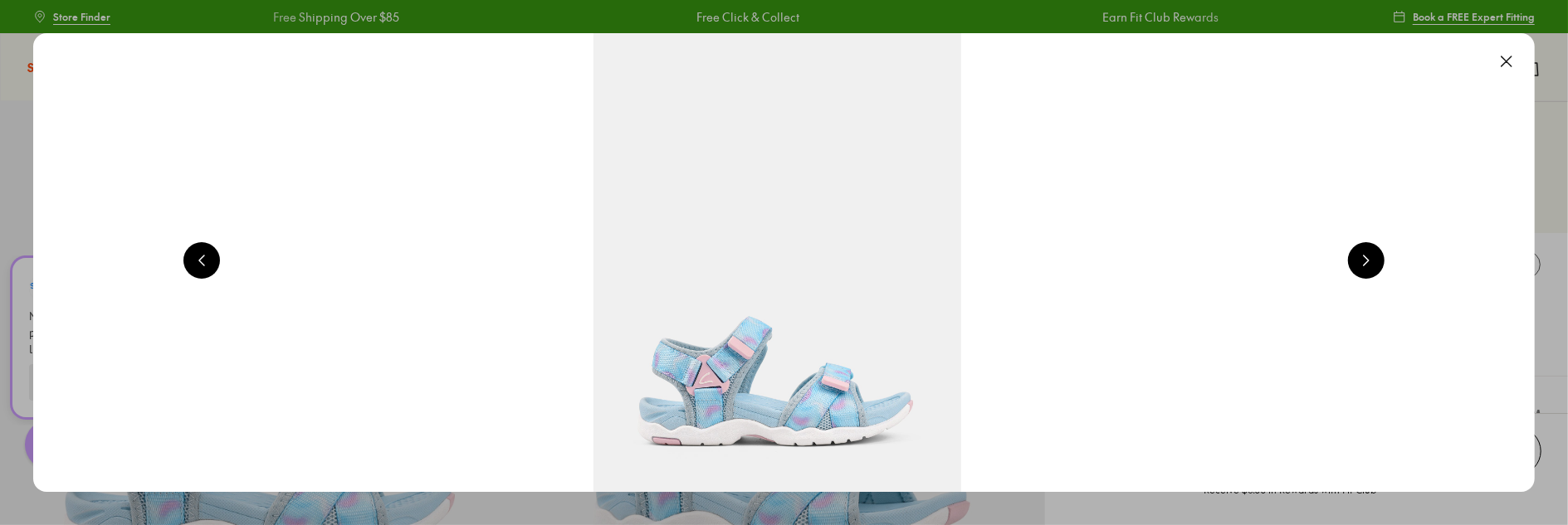 click at bounding box center (777, 262) 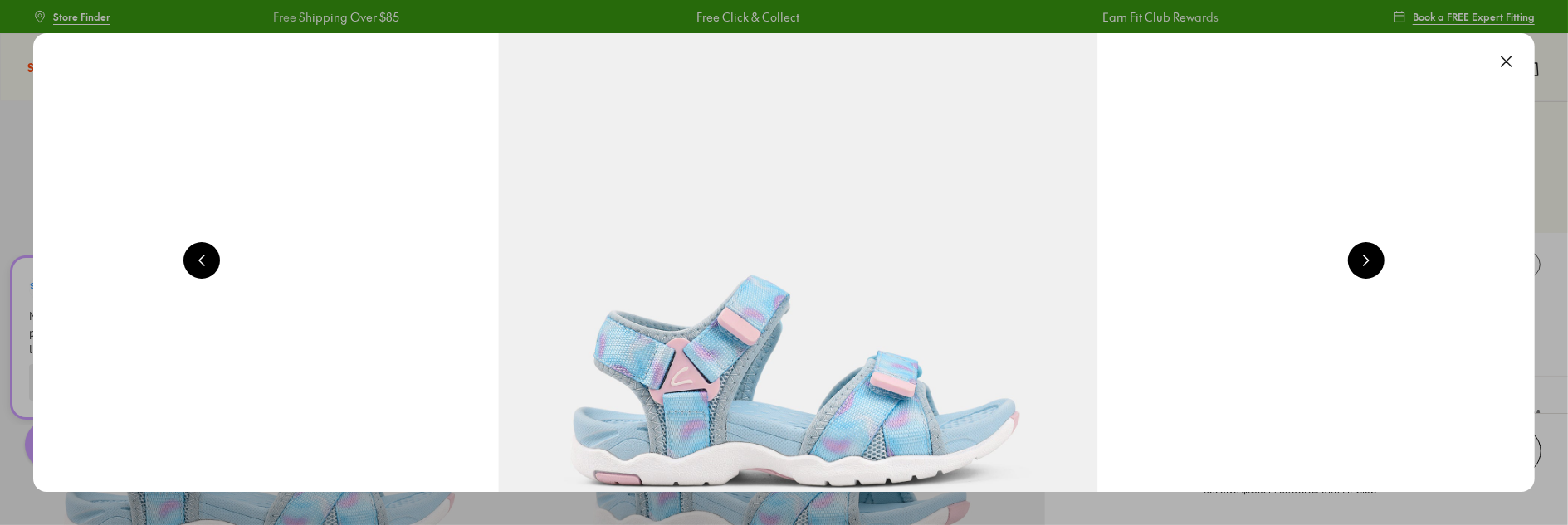 click at bounding box center (798, 187) 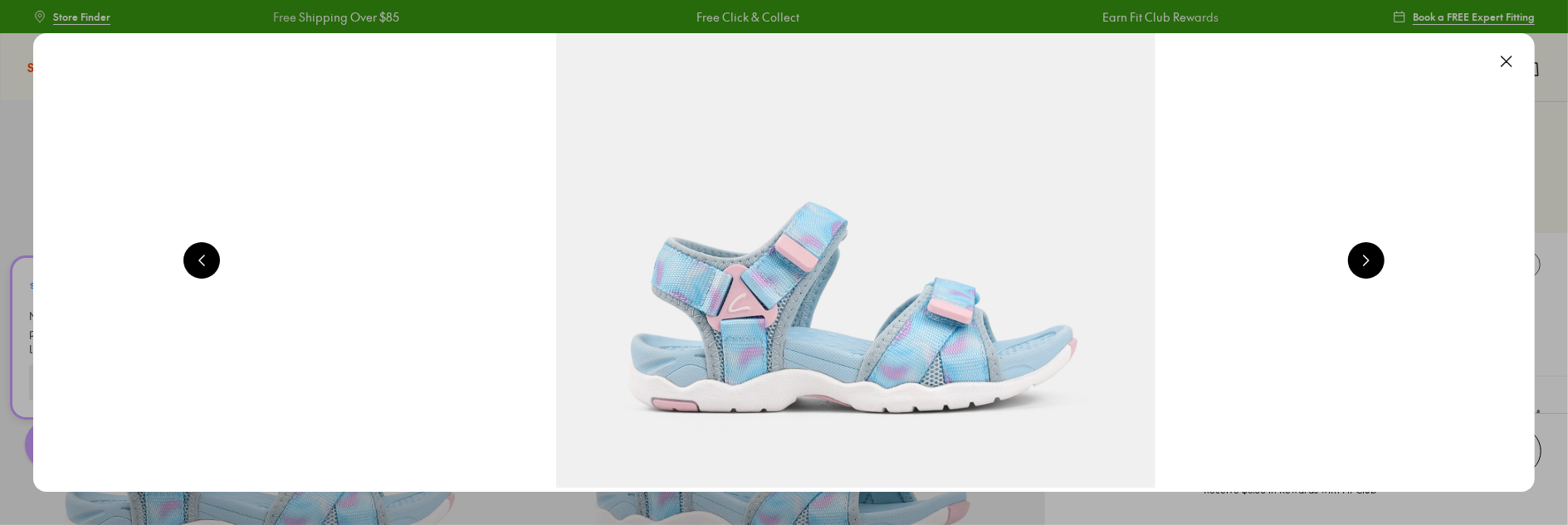 click at bounding box center [856, 114] 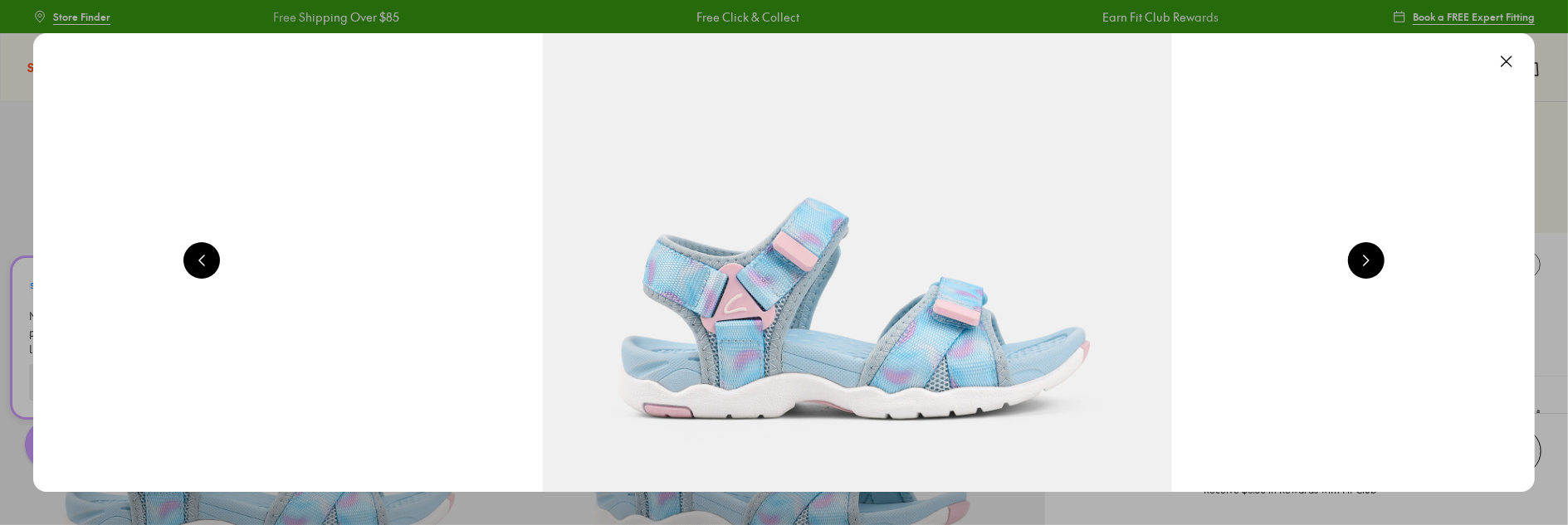 click at bounding box center (857, 105) 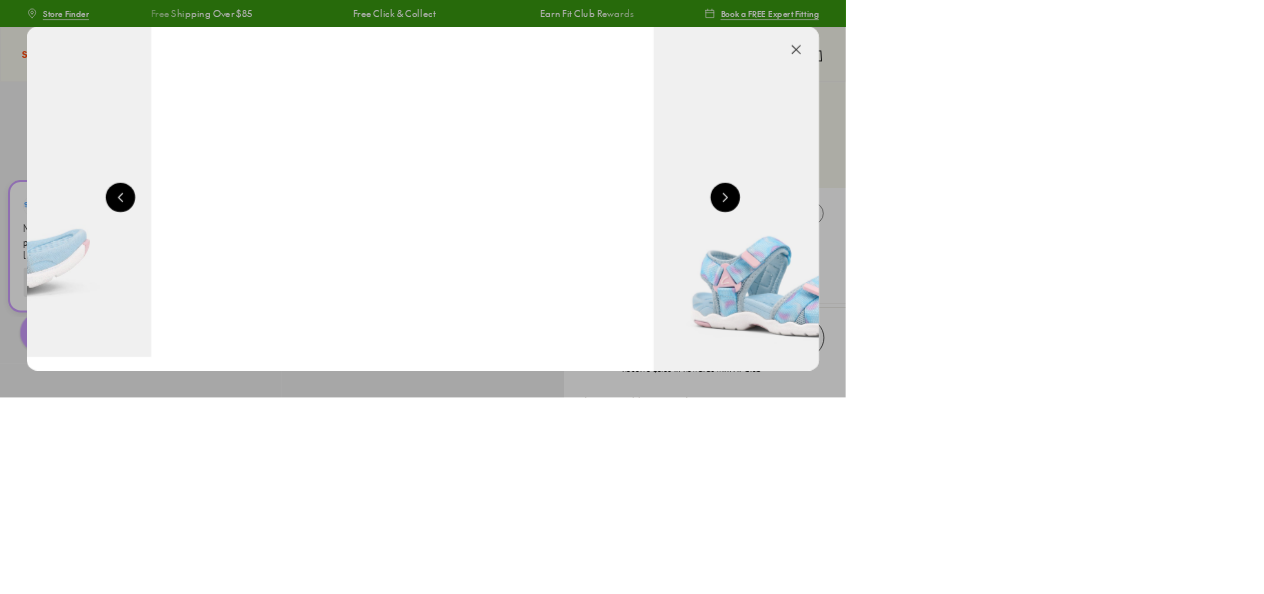 scroll, scrollTop: 0, scrollLeft: 1192, axis: horizontal 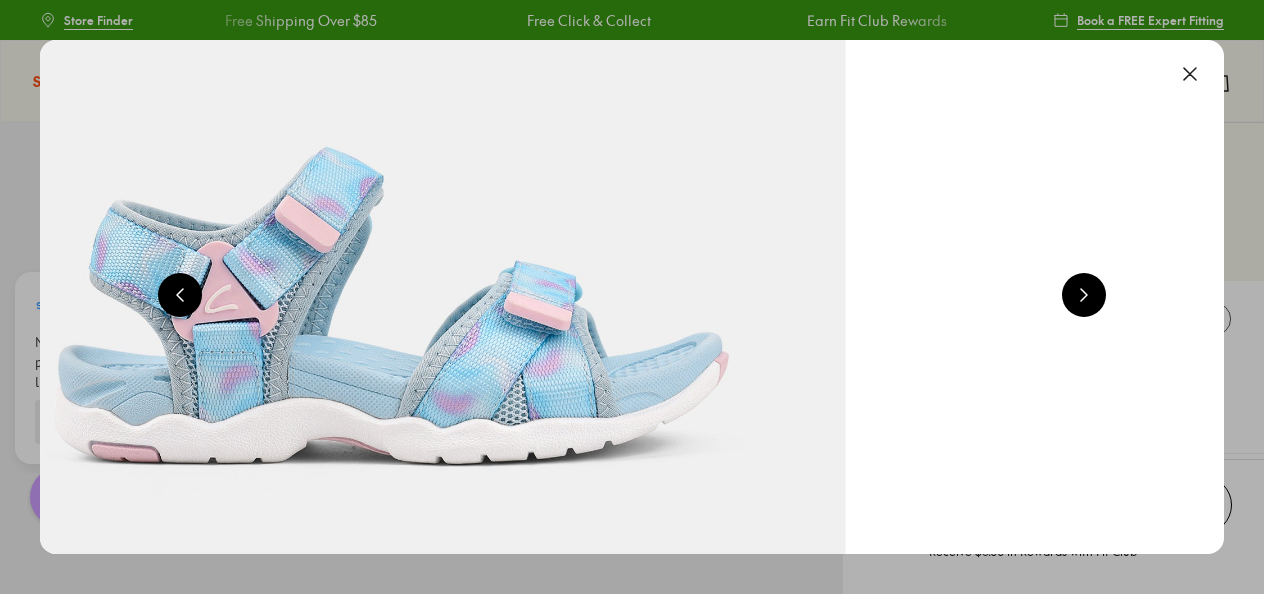 click at bounding box center (1190, 74) 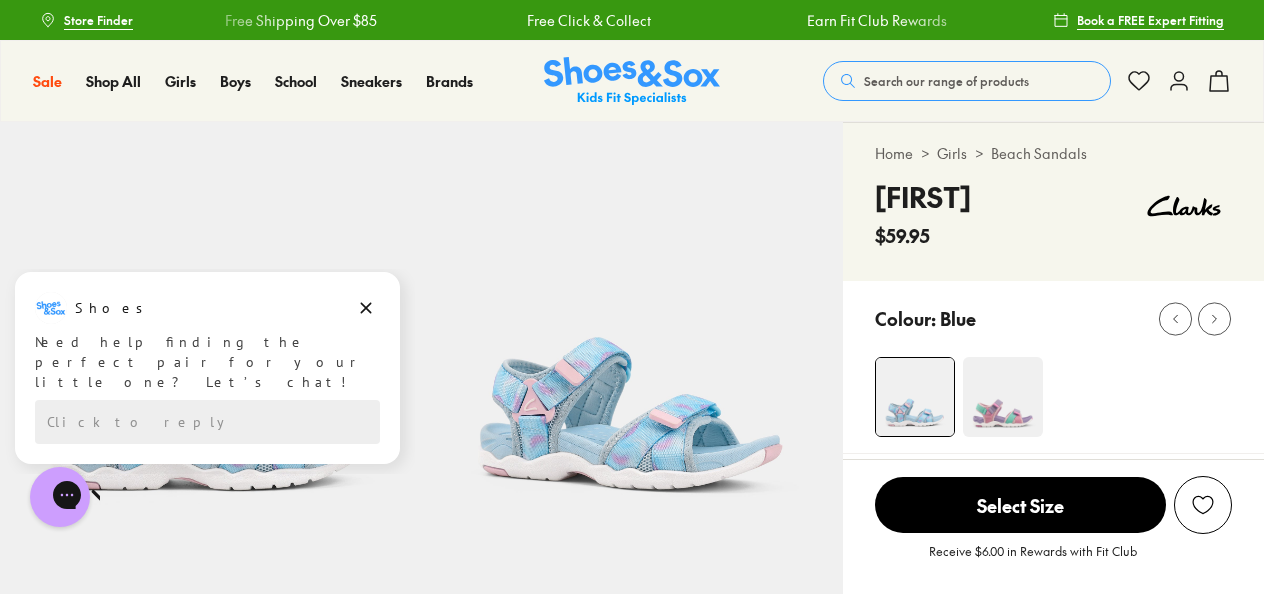 click at bounding box center (1003, 397) 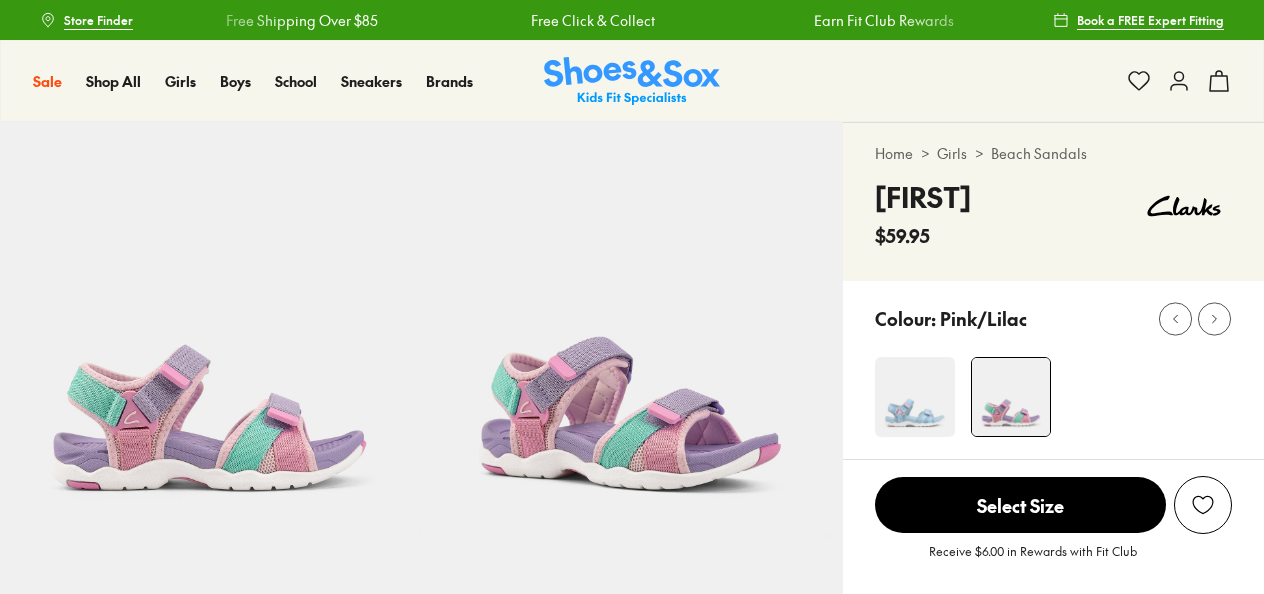 click at bounding box center [1011, 397] 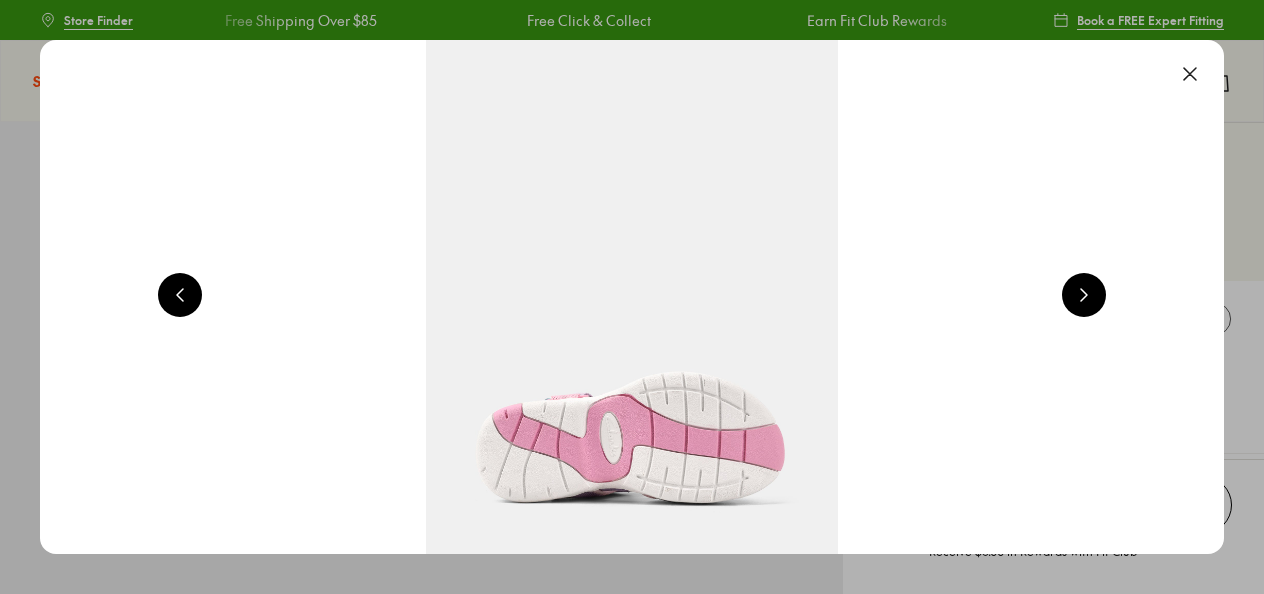 scroll, scrollTop: 0, scrollLeft: 0, axis: both 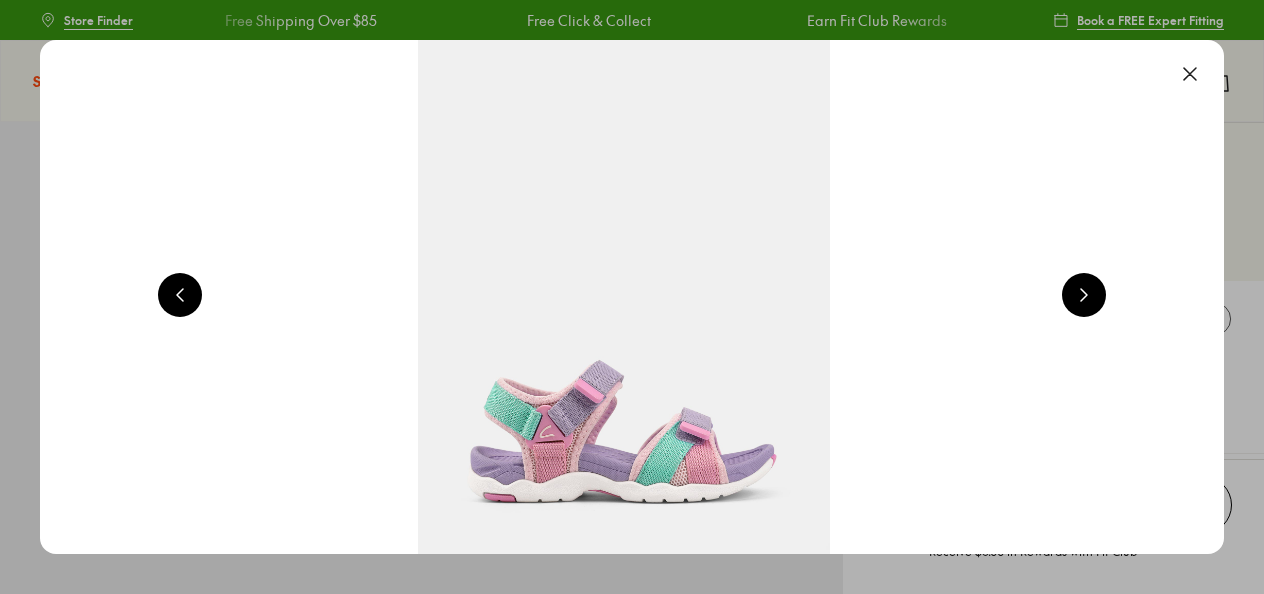select on "*" 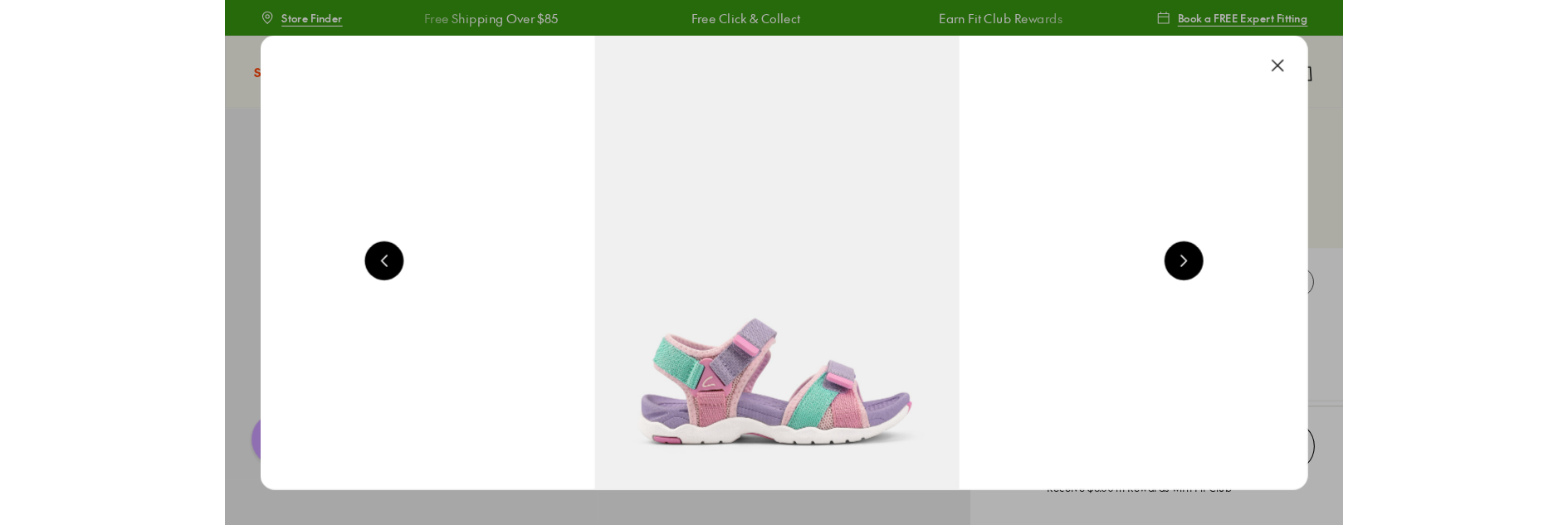 scroll, scrollTop: 0, scrollLeft: 0, axis: both 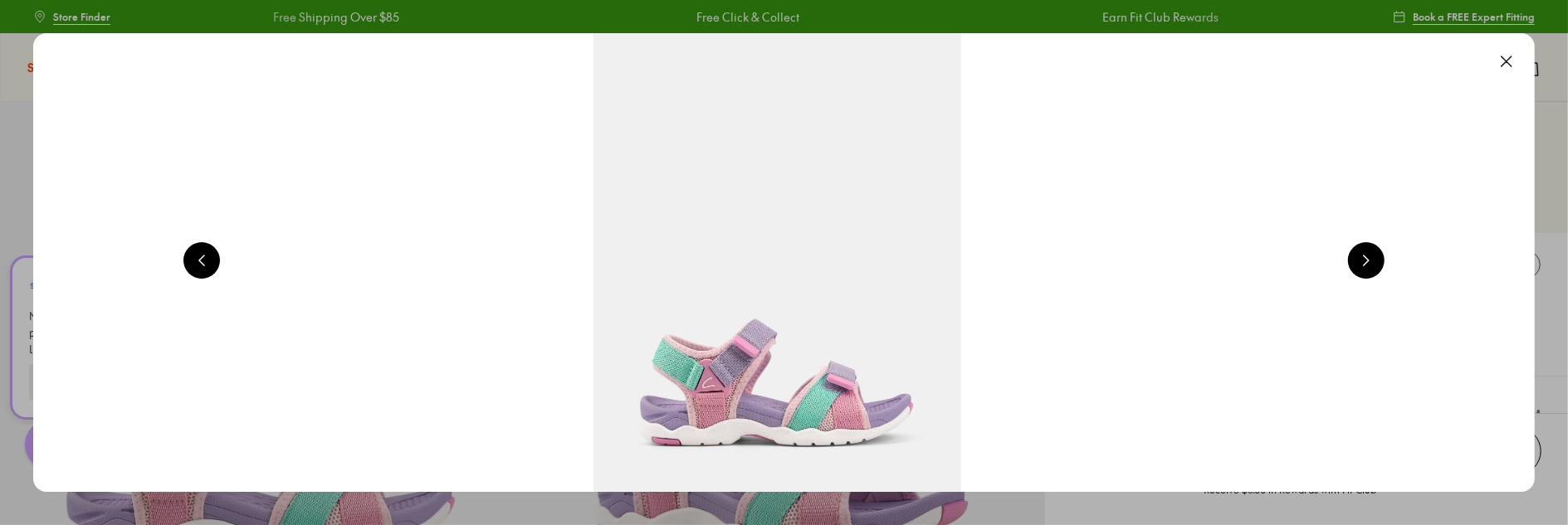 click at bounding box center [777, 262] 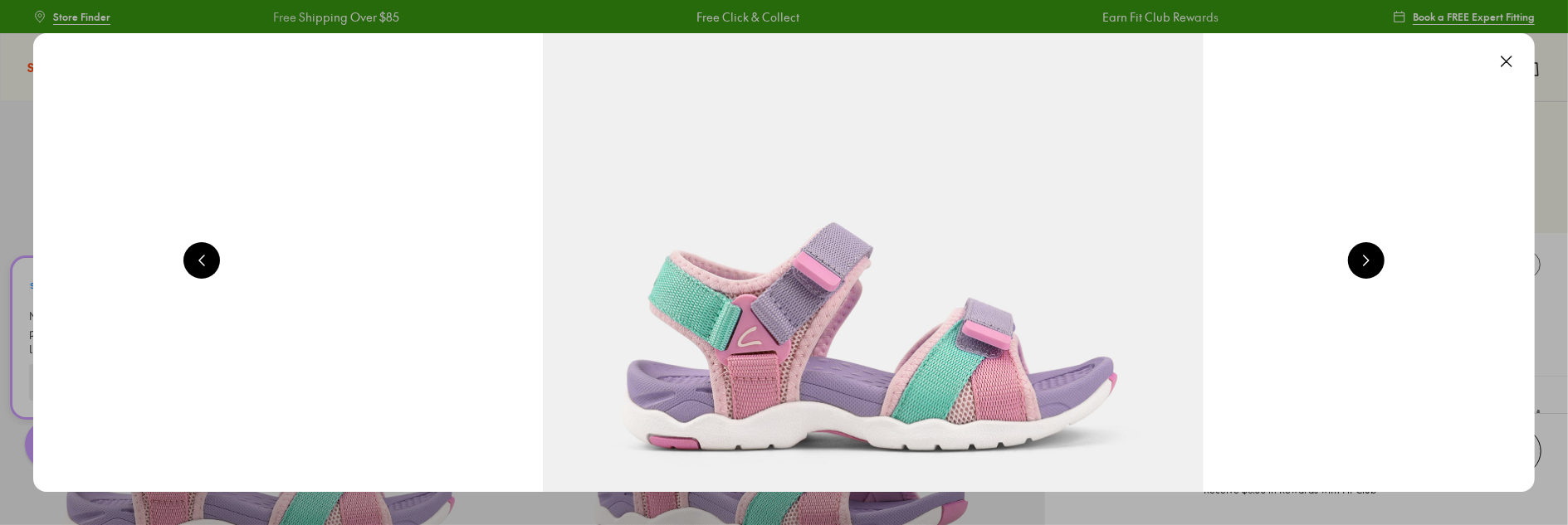 click at bounding box center [873, 121] 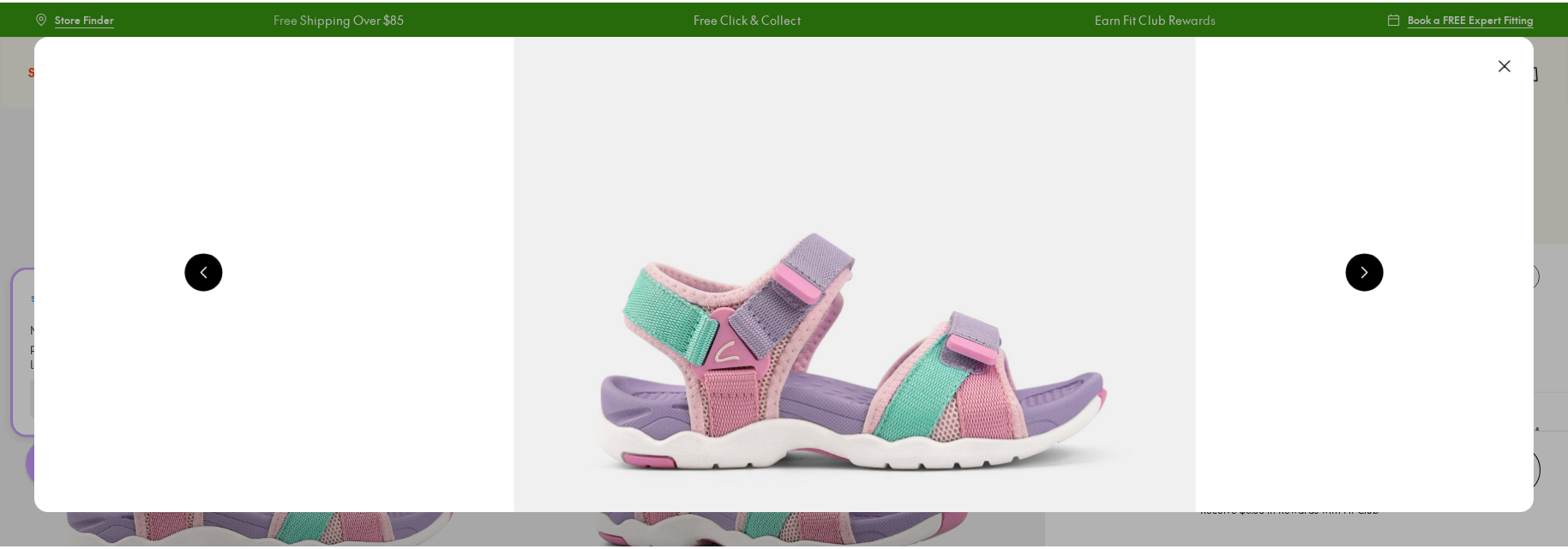 scroll, scrollTop: 0, scrollLeft: 1508, axis: horizontal 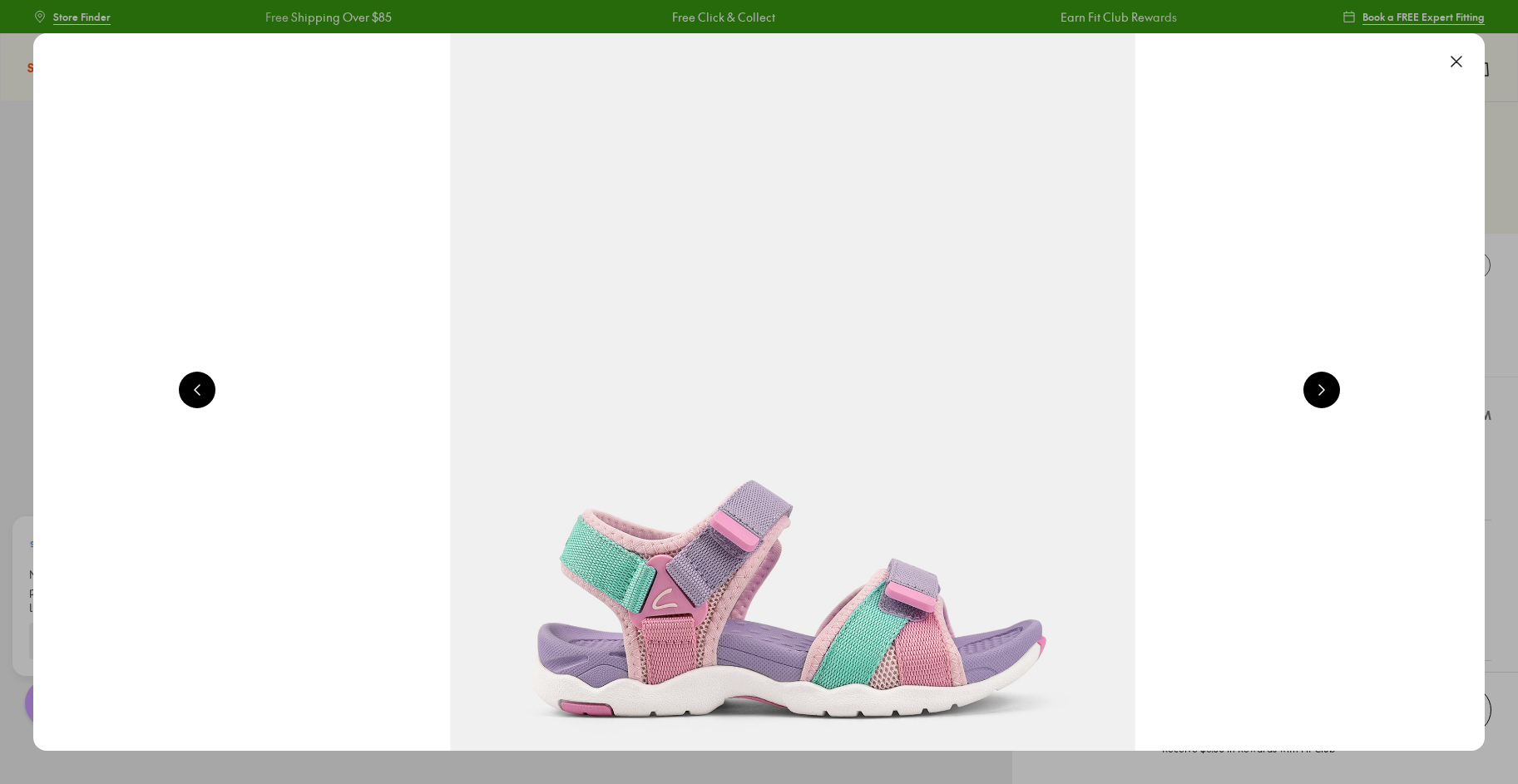 drag, startPoint x: 11, startPoint y: 49, endPoint x: -341, endPoint y: 96, distance: 355.12392 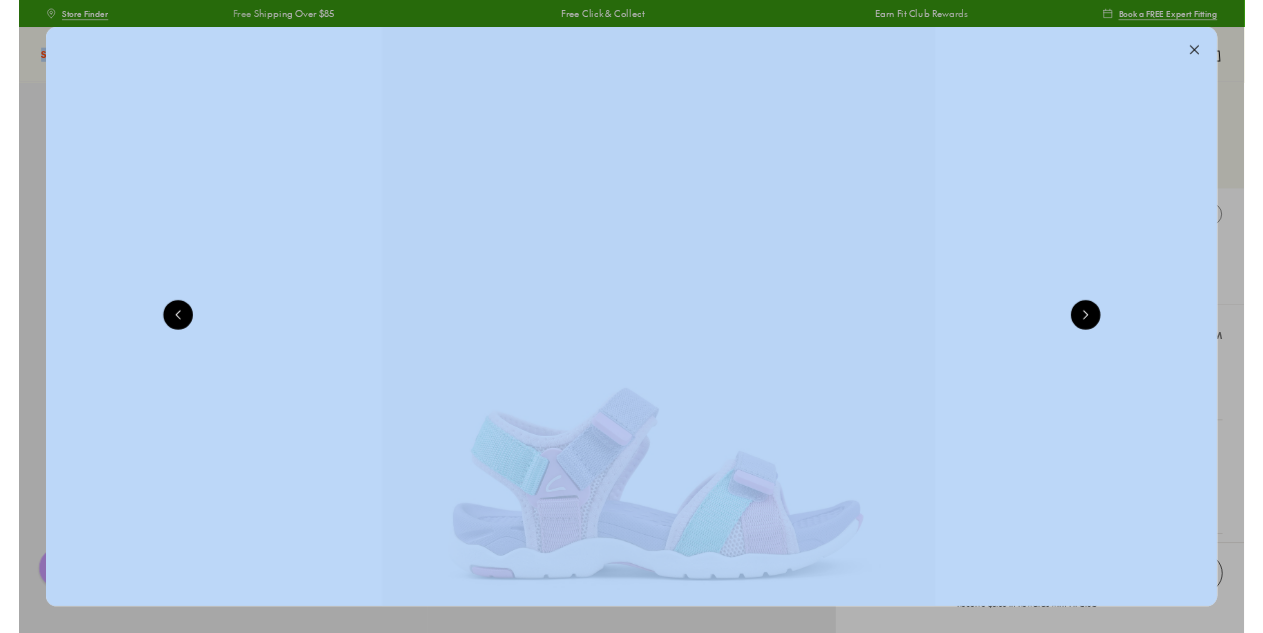 scroll, scrollTop: 0, scrollLeft: 1191, axis: horizontal 